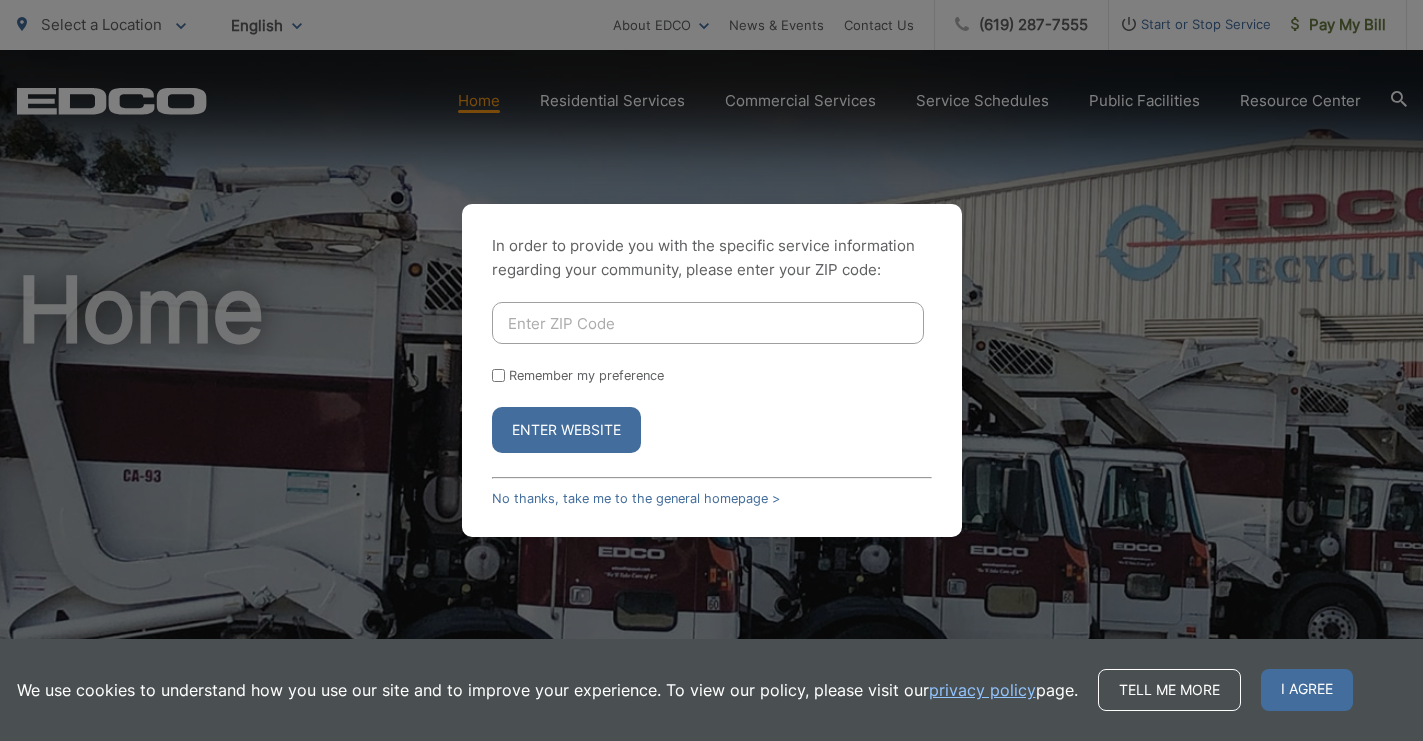 scroll, scrollTop: 0, scrollLeft: 0, axis: both 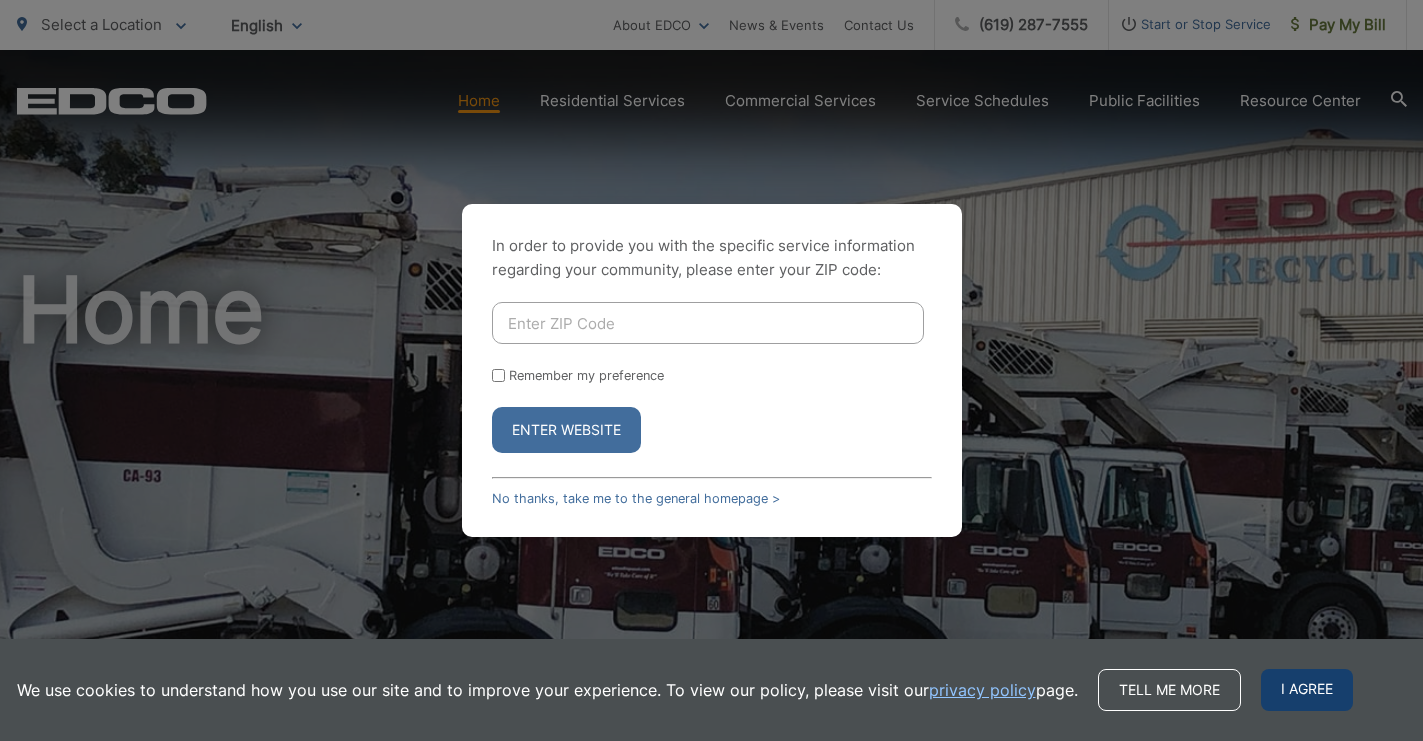 click on "I agree" at bounding box center [1307, 690] 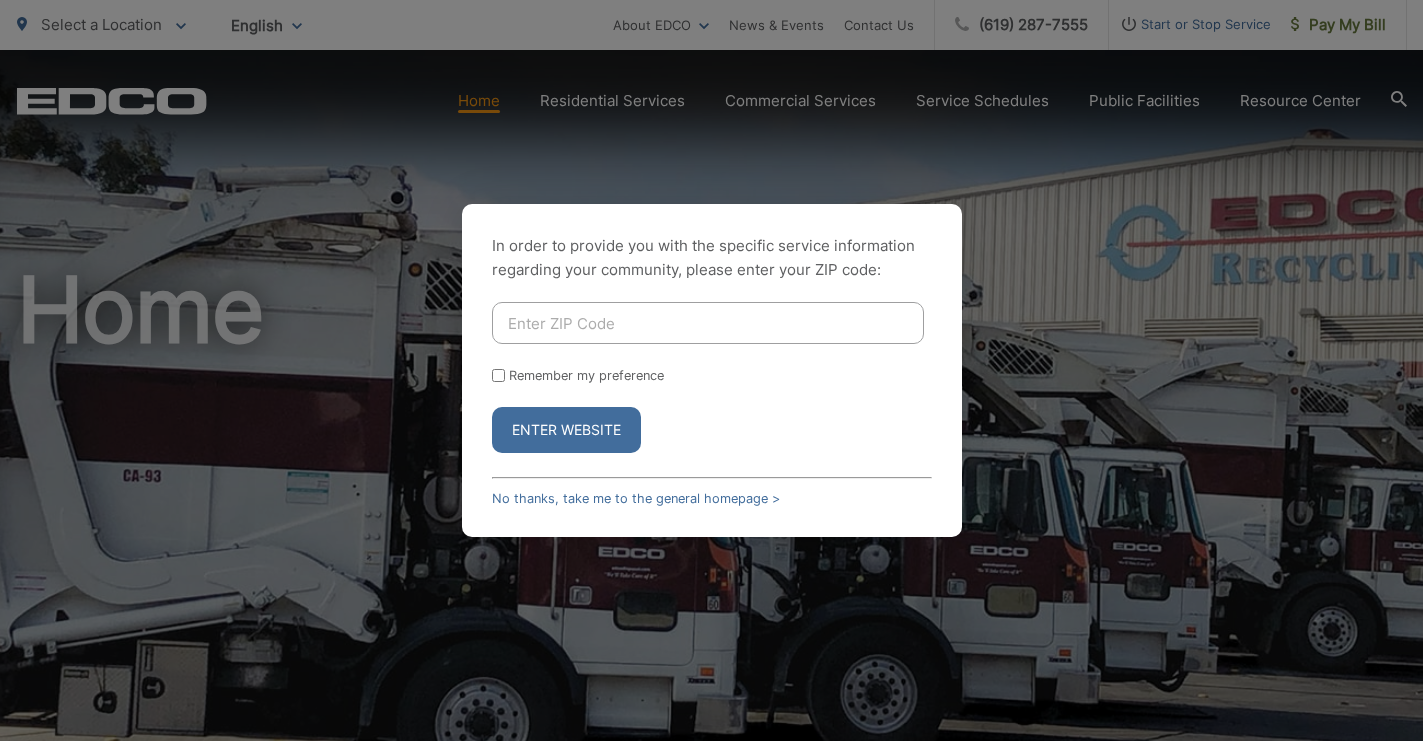 click at bounding box center (708, 323) 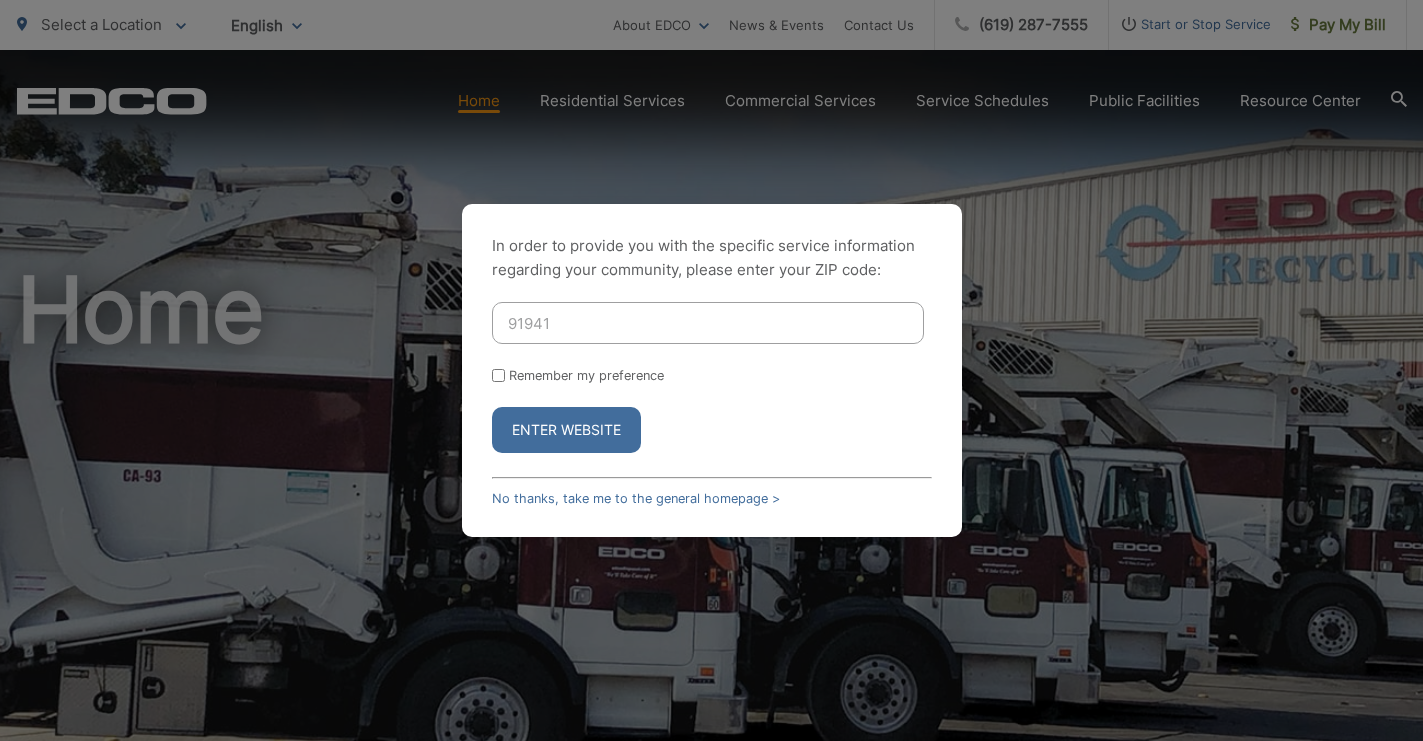 type on "91941" 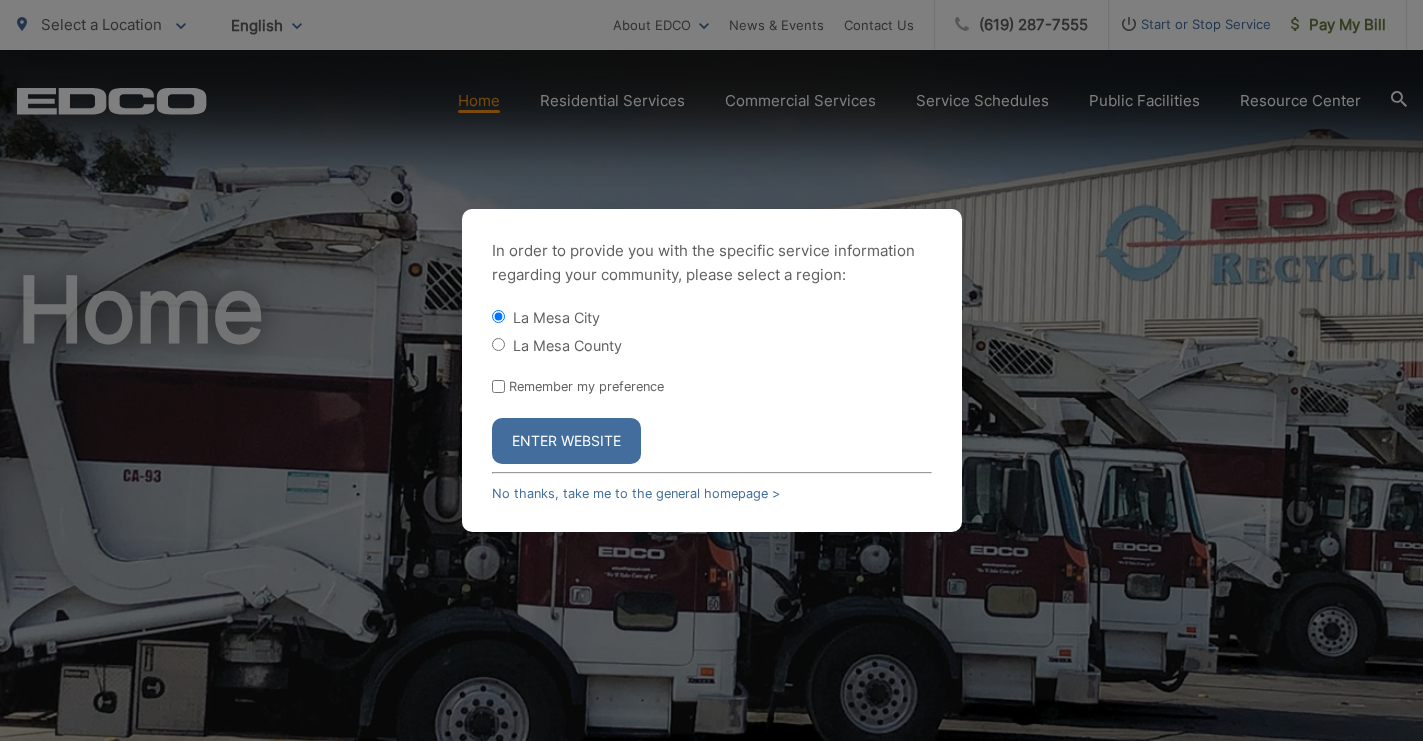 click on "La Mesa County" at bounding box center [567, 345] 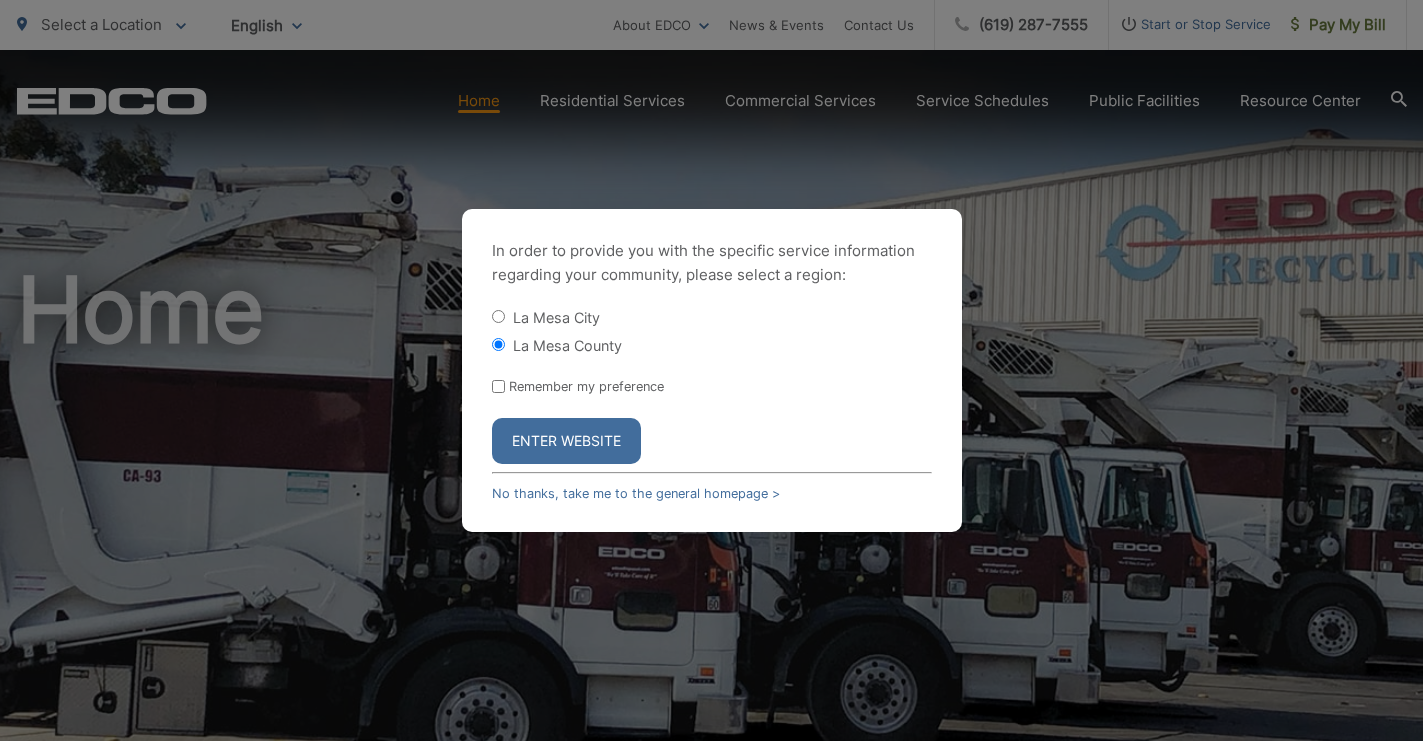 click on "Enter Website" at bounding box center [566, 441] 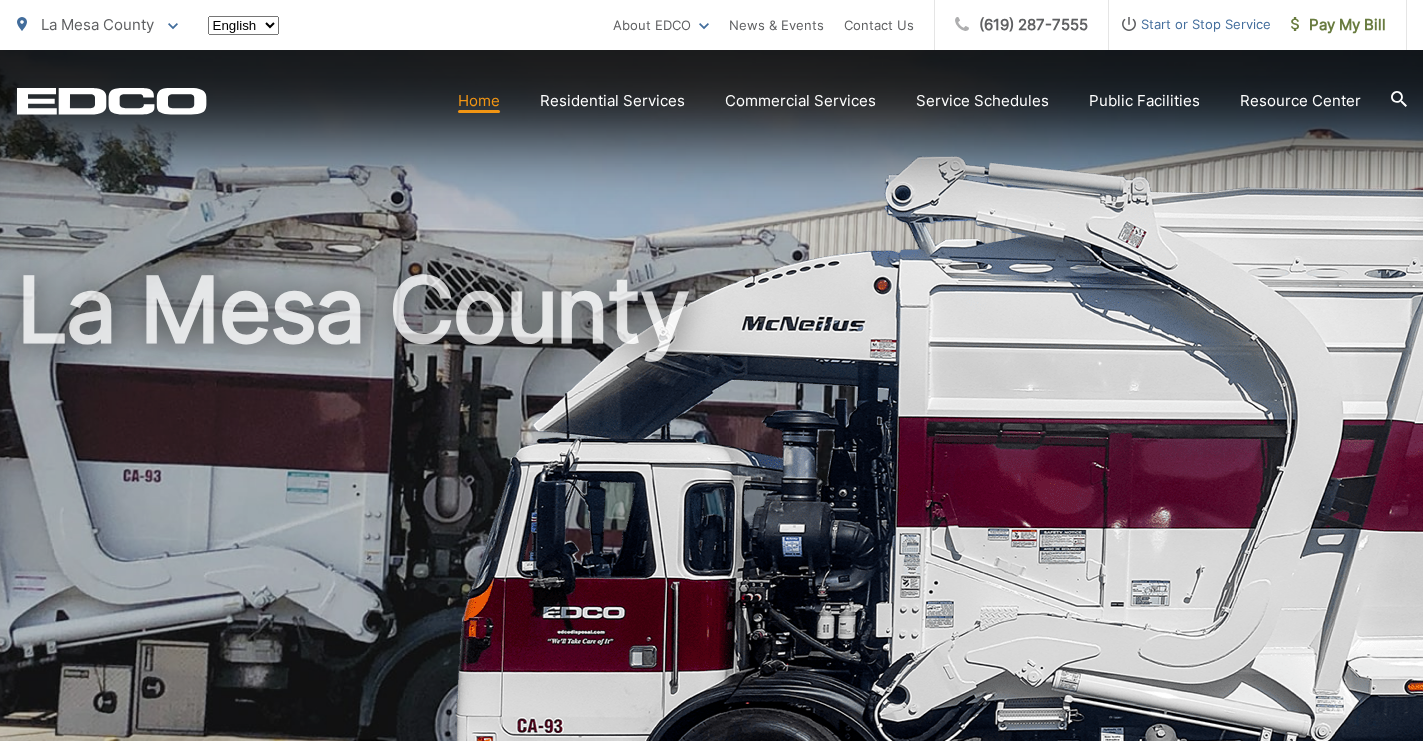 scroll, scrollTop: 0, scrollLeft: 0, axis: both 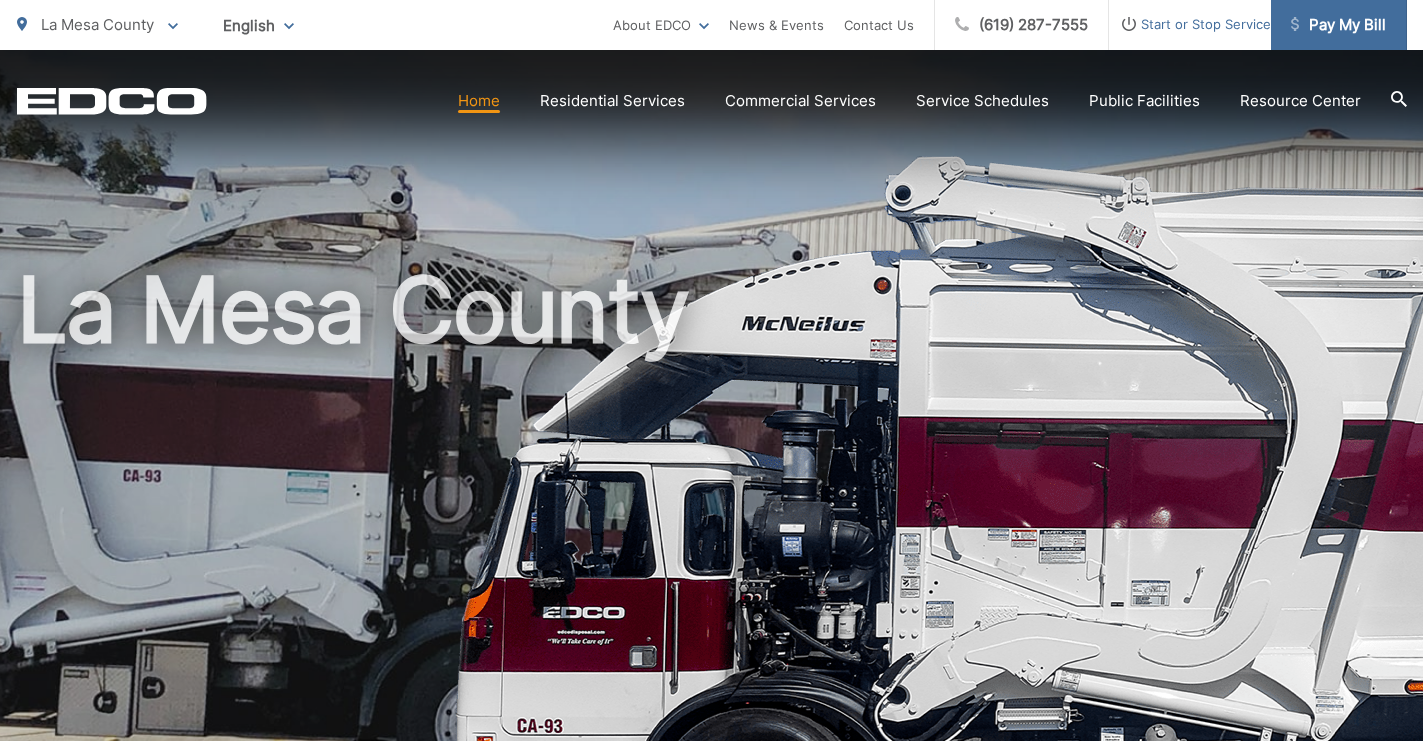 click on "Pay My Bill" at bounding box center [1338, 25] 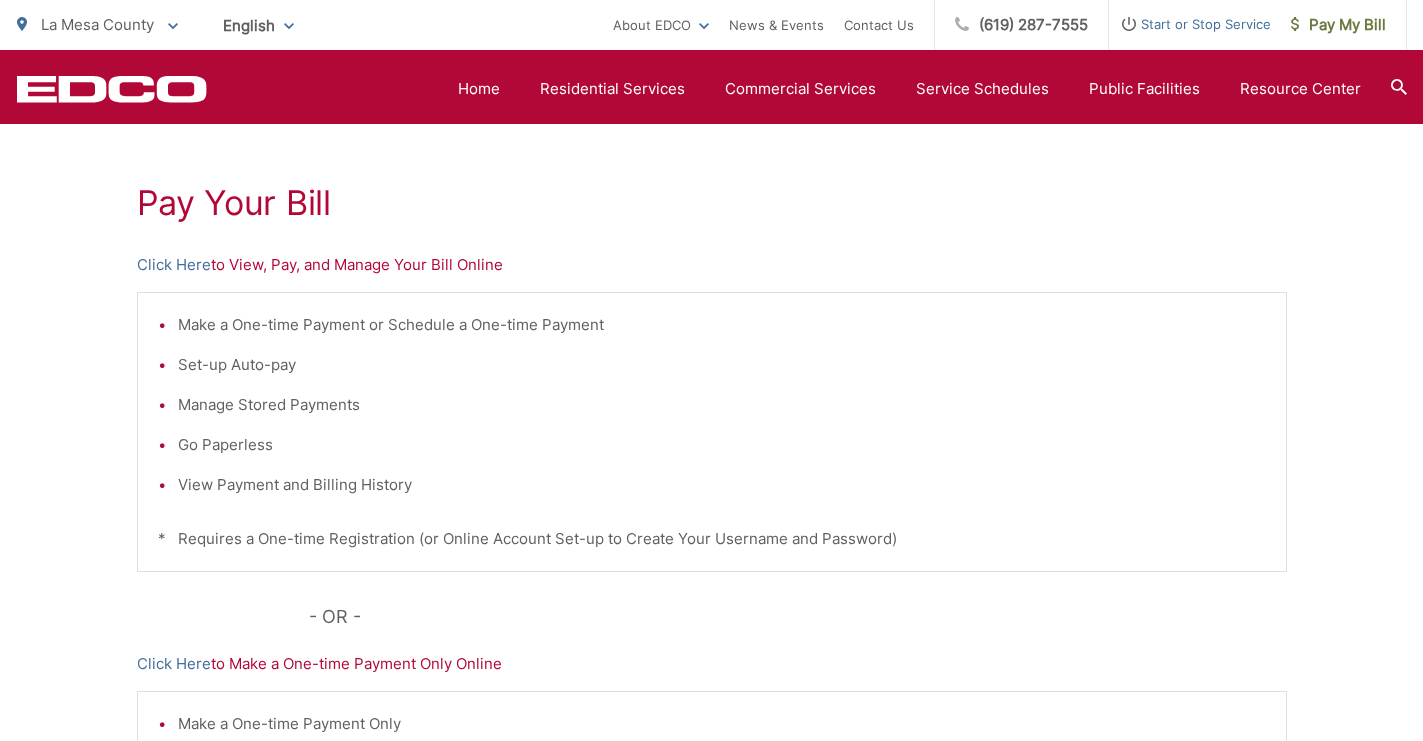 scroll, scrollTop: 529, scrollLeft: 0, axis: vertical 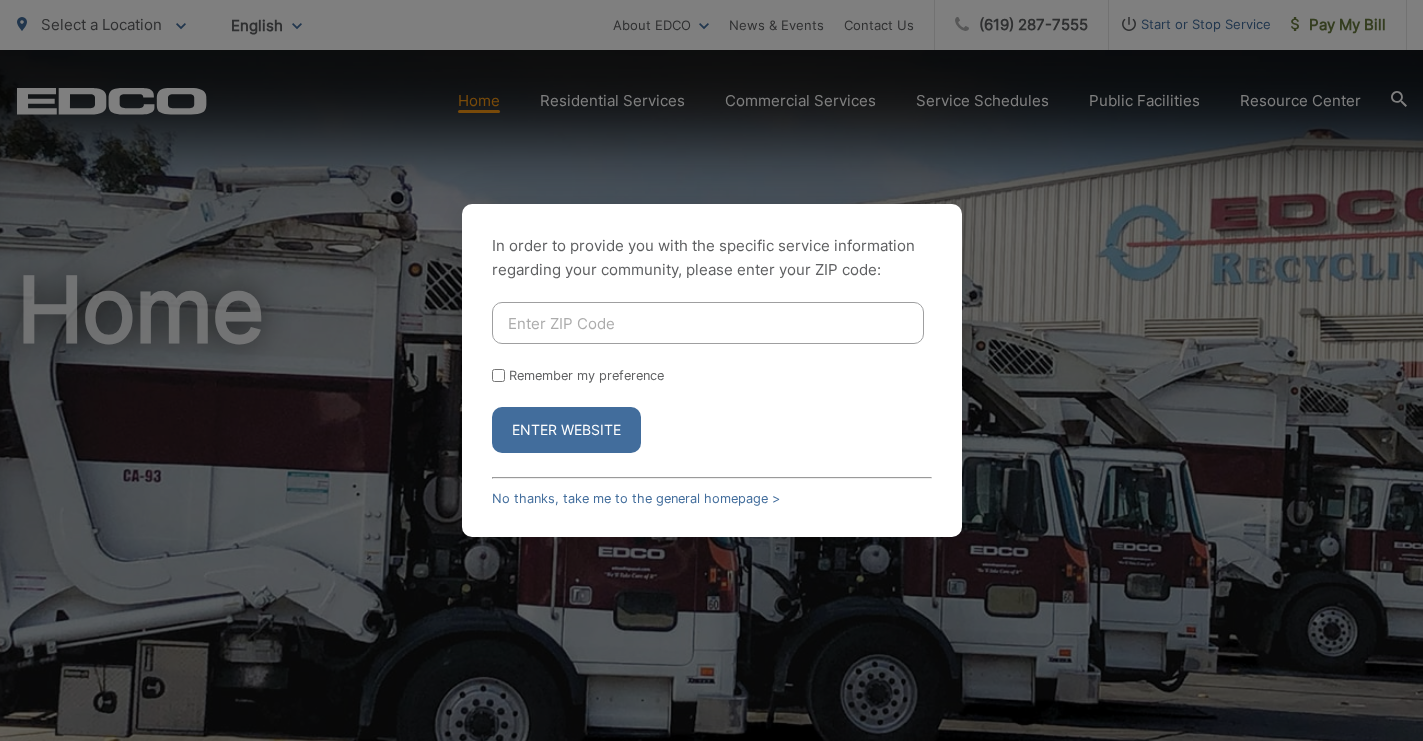 click at bounding box center [708, 323] 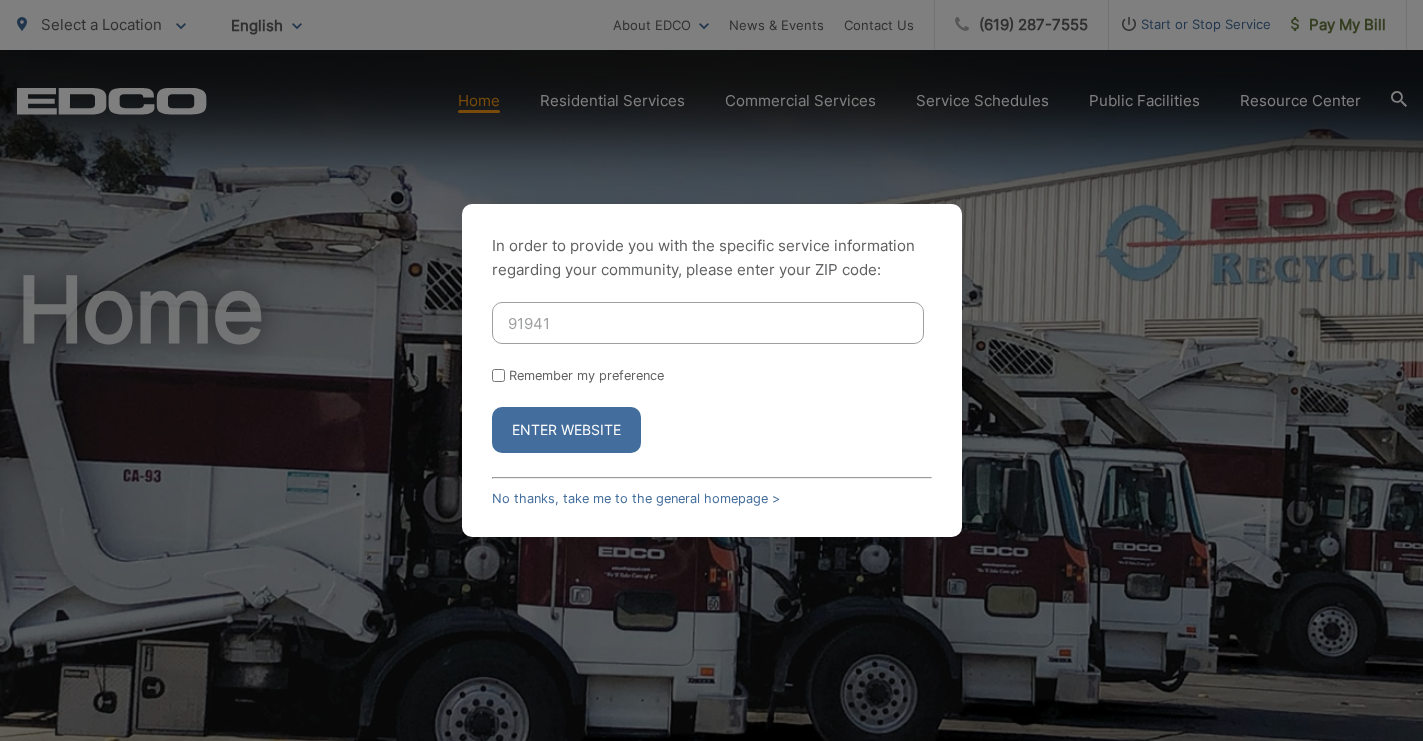 type on "91941" 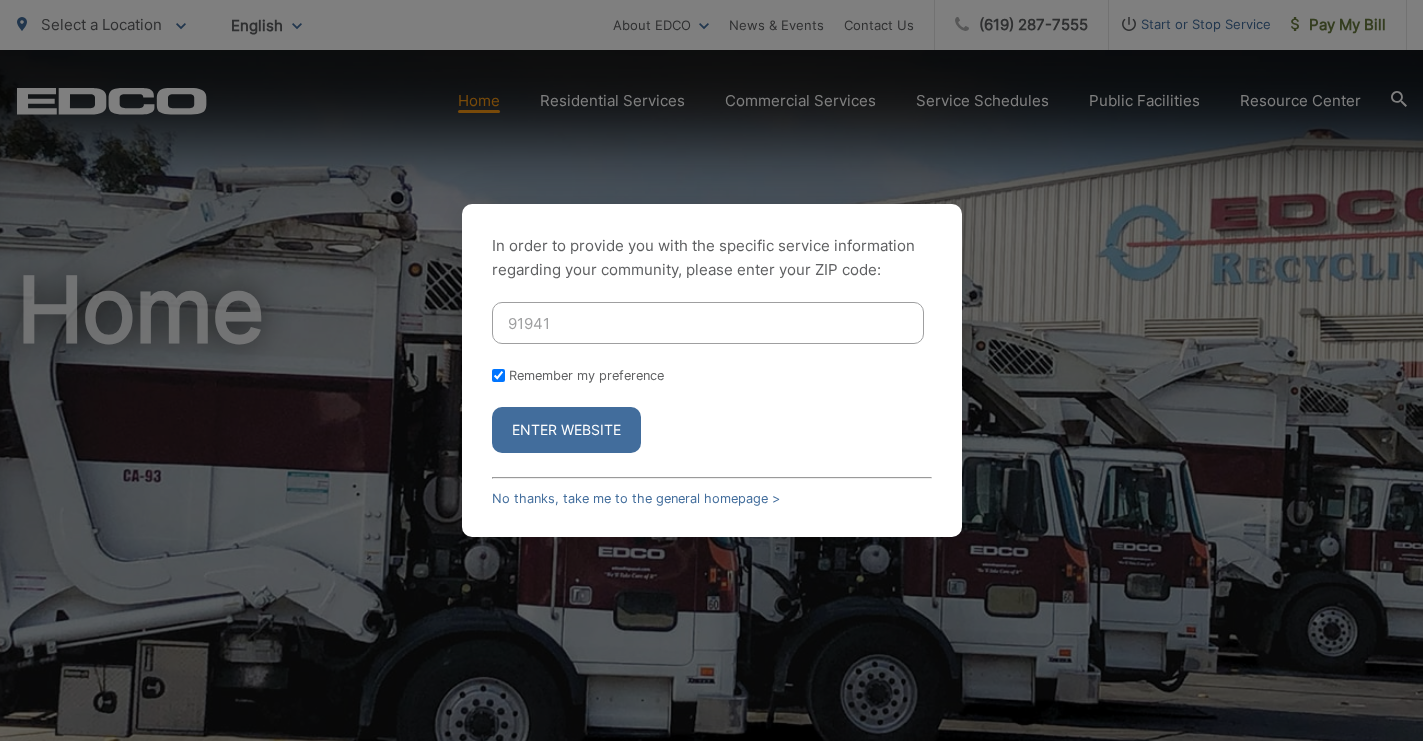 checkbox on "true" 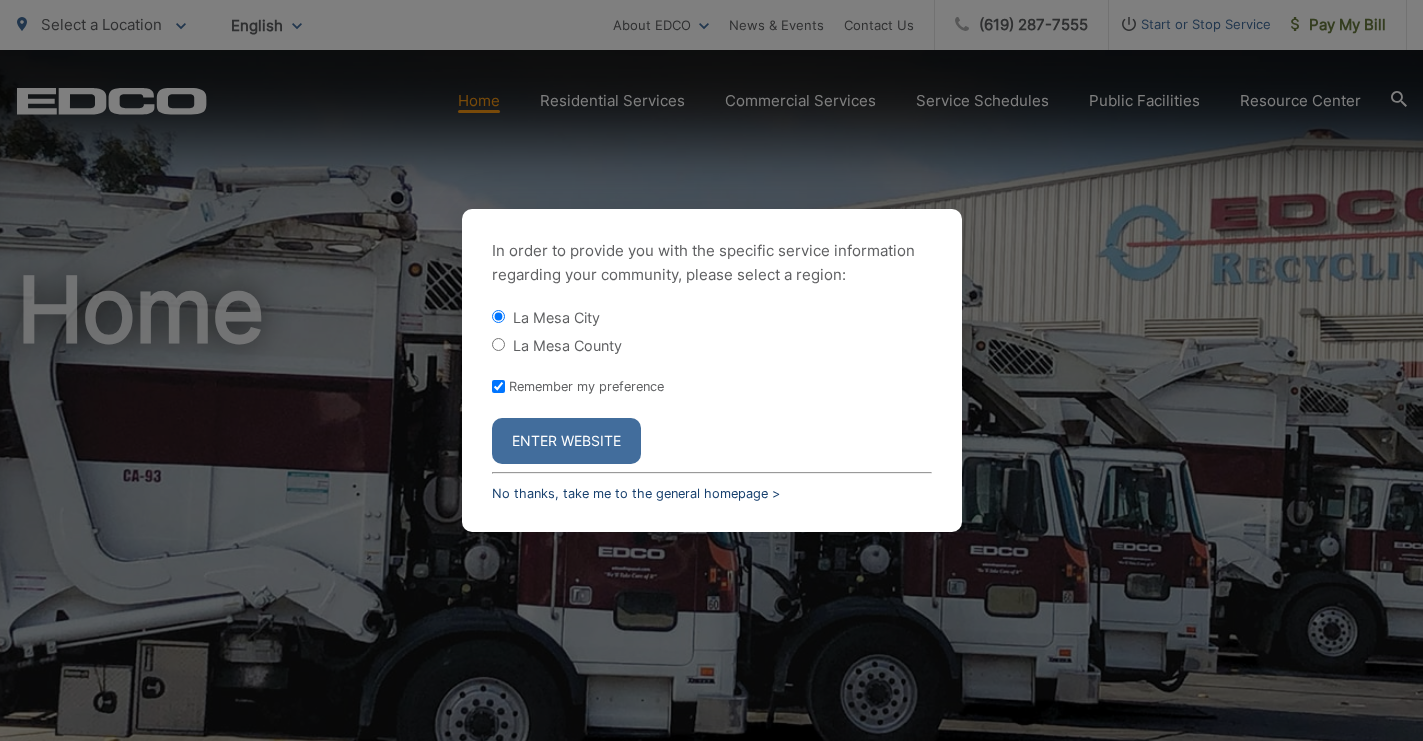 click on "No thanks, take me to the general homepage >" at bounding box center [636, 493] 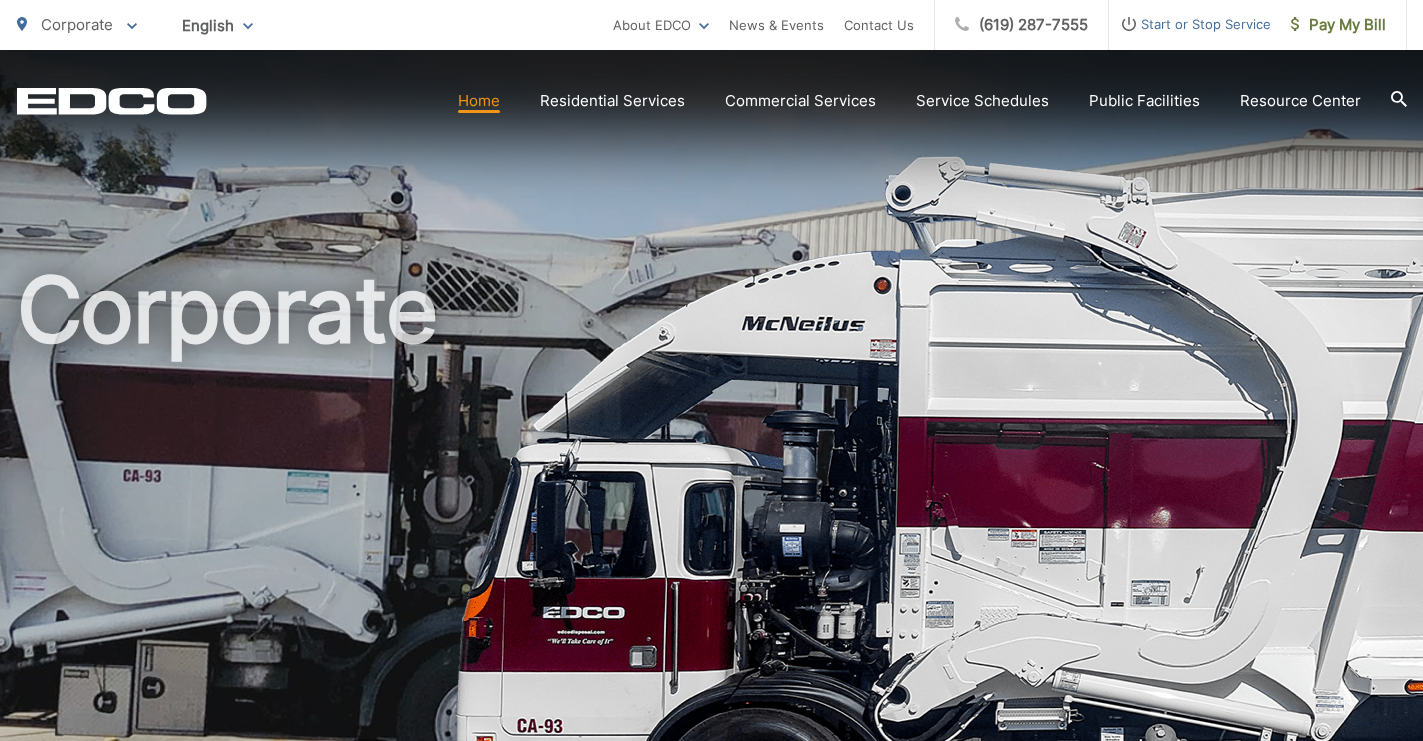 scroll, scrollTop: 0, scrollLeft: 0, axis: both 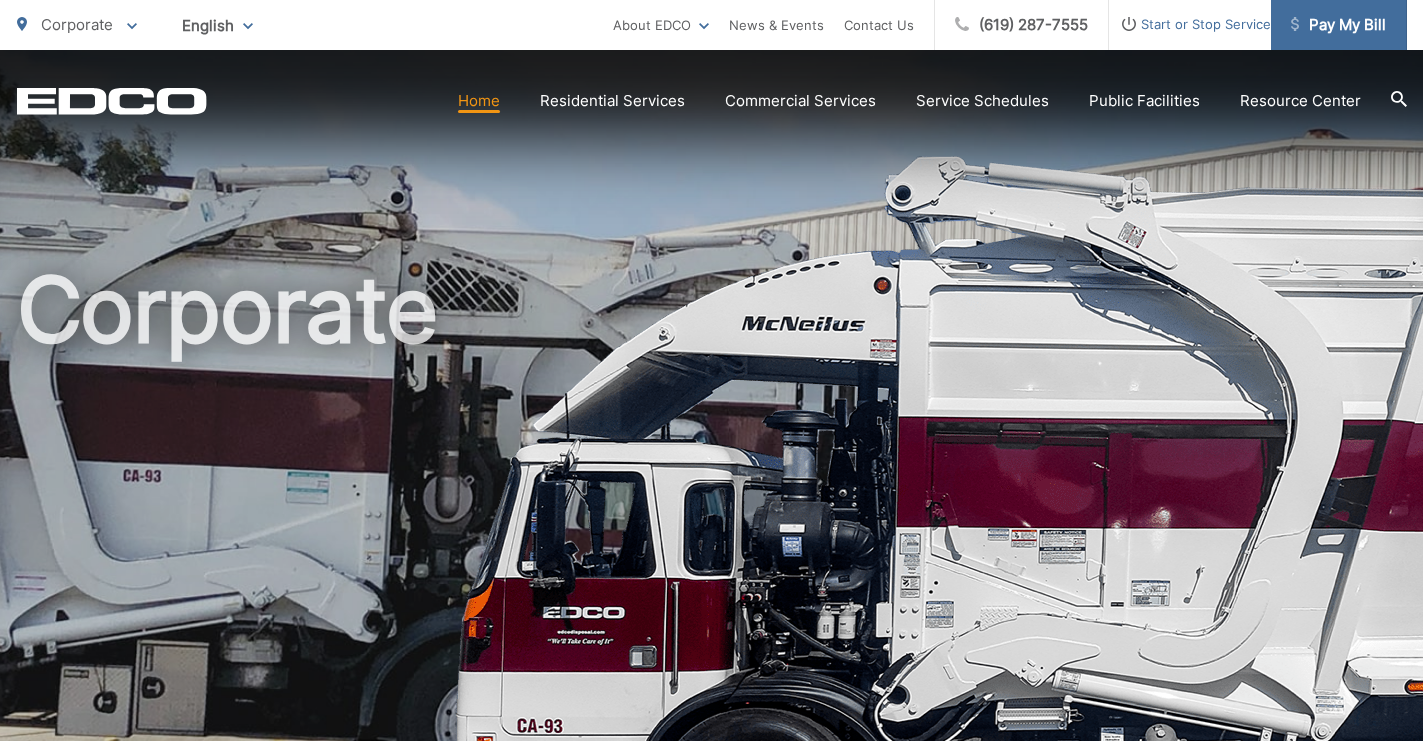 click on "Pay My Bill" at bounding box center (1338, 25) 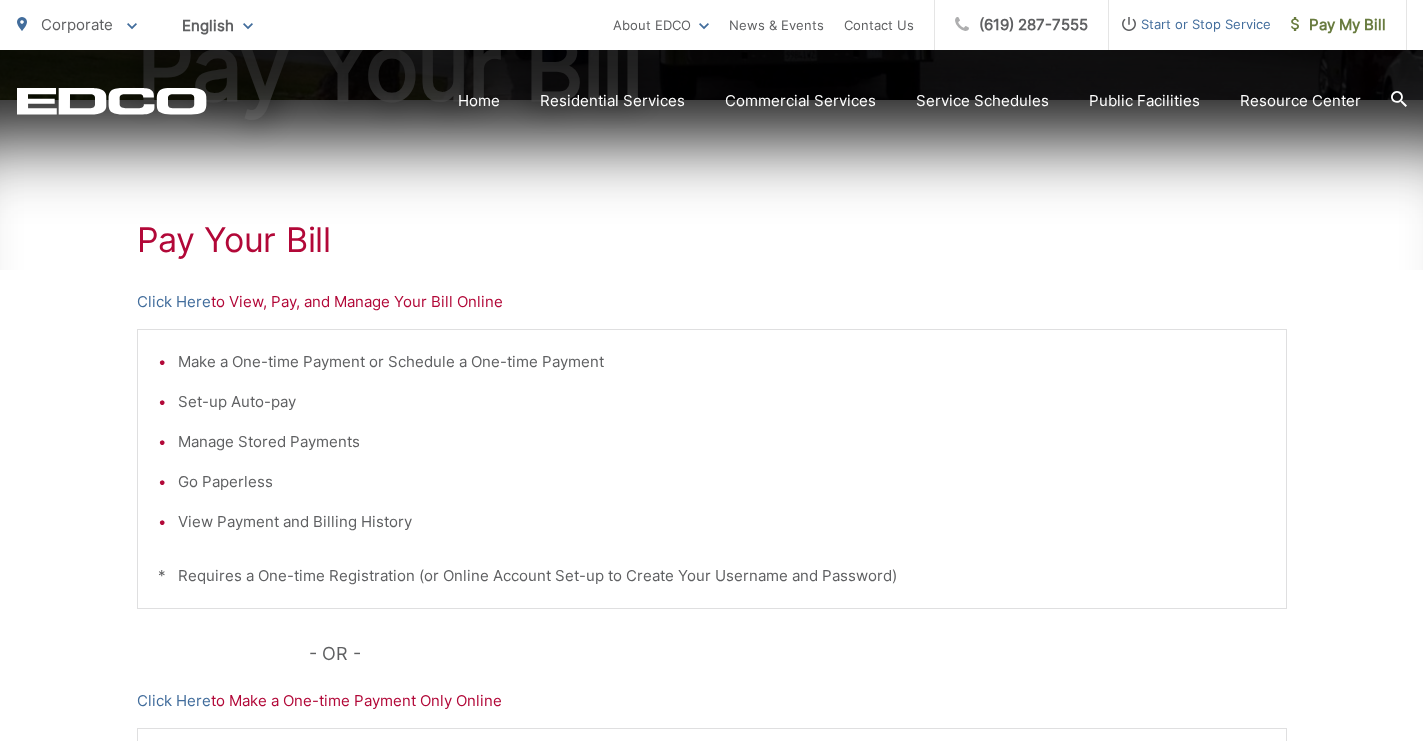 scroll, scrollTop: 315, scrollLeft: 0, axis: vertical 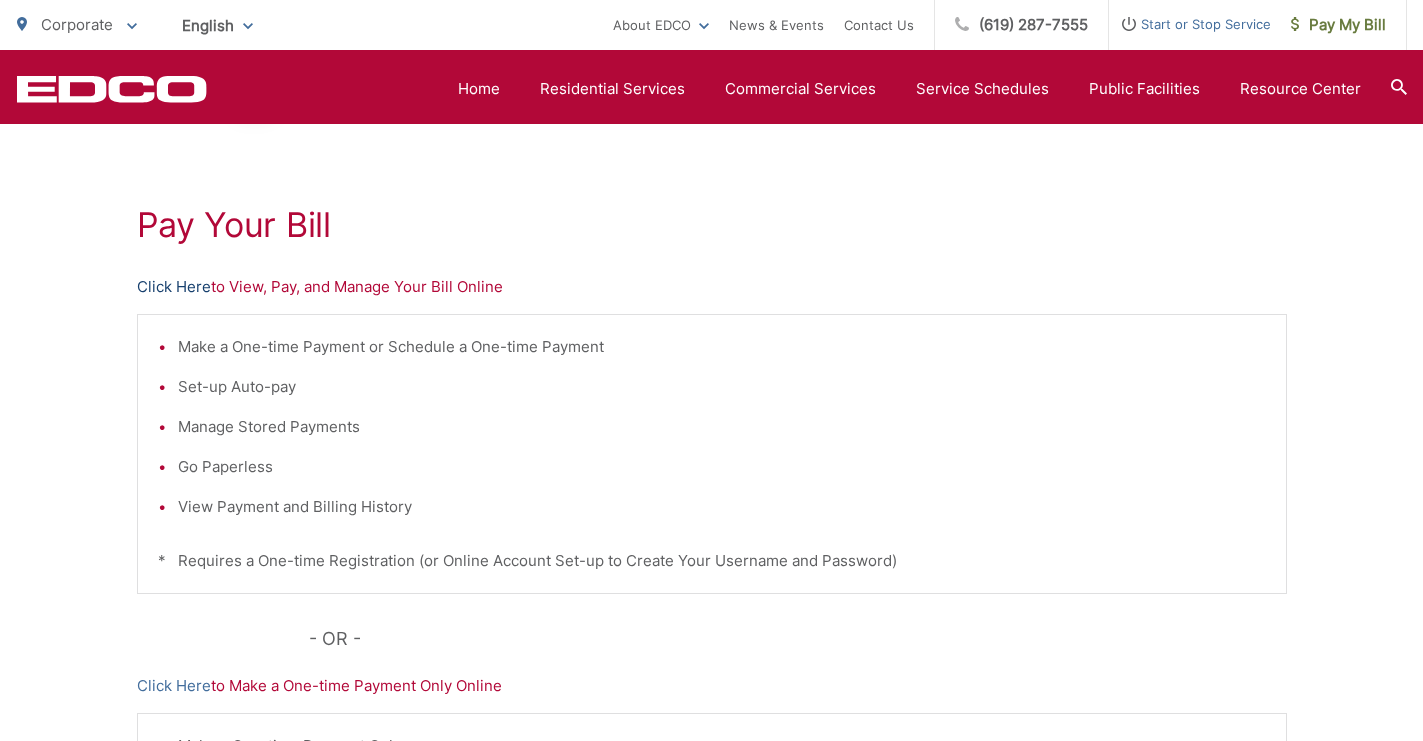 click on "Click Here" at bounding box center (174, 287) 